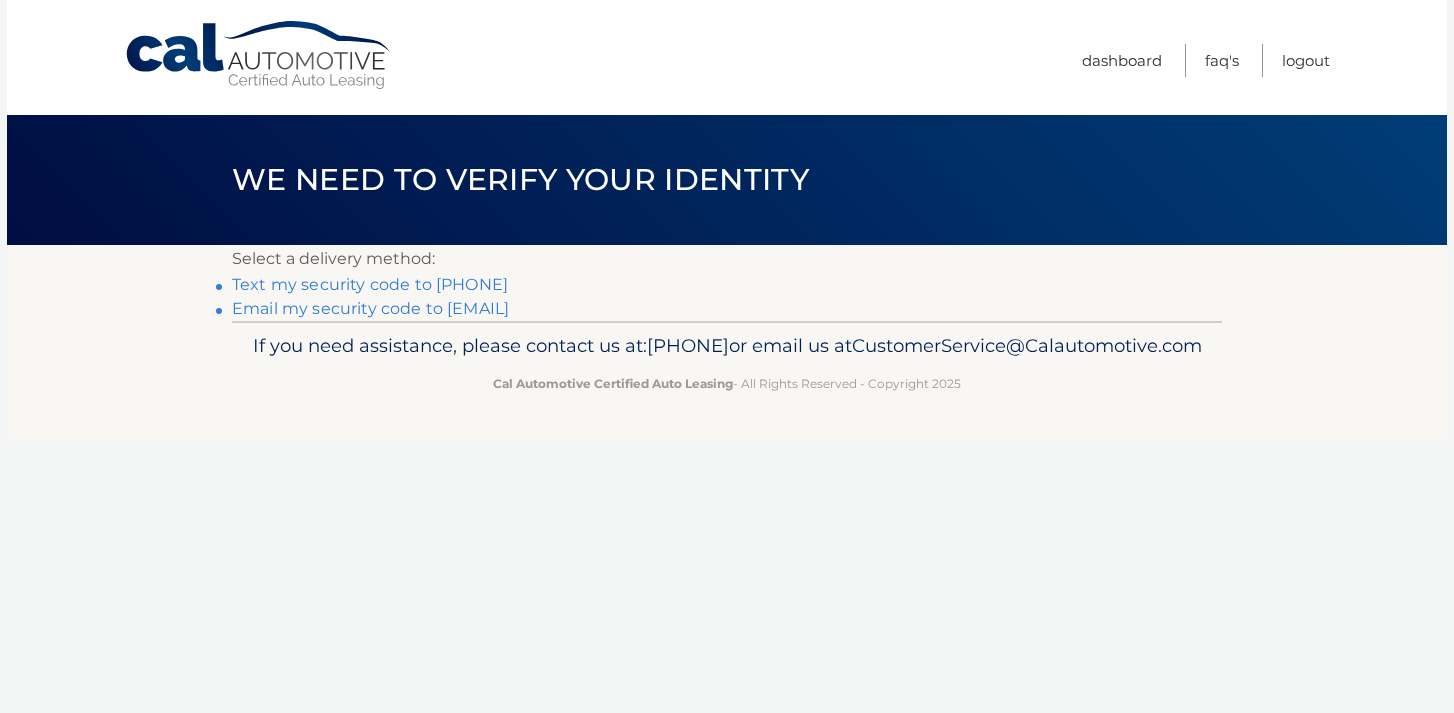 scroll, scrollTop: 0, scrollLeft: 0, axis: both 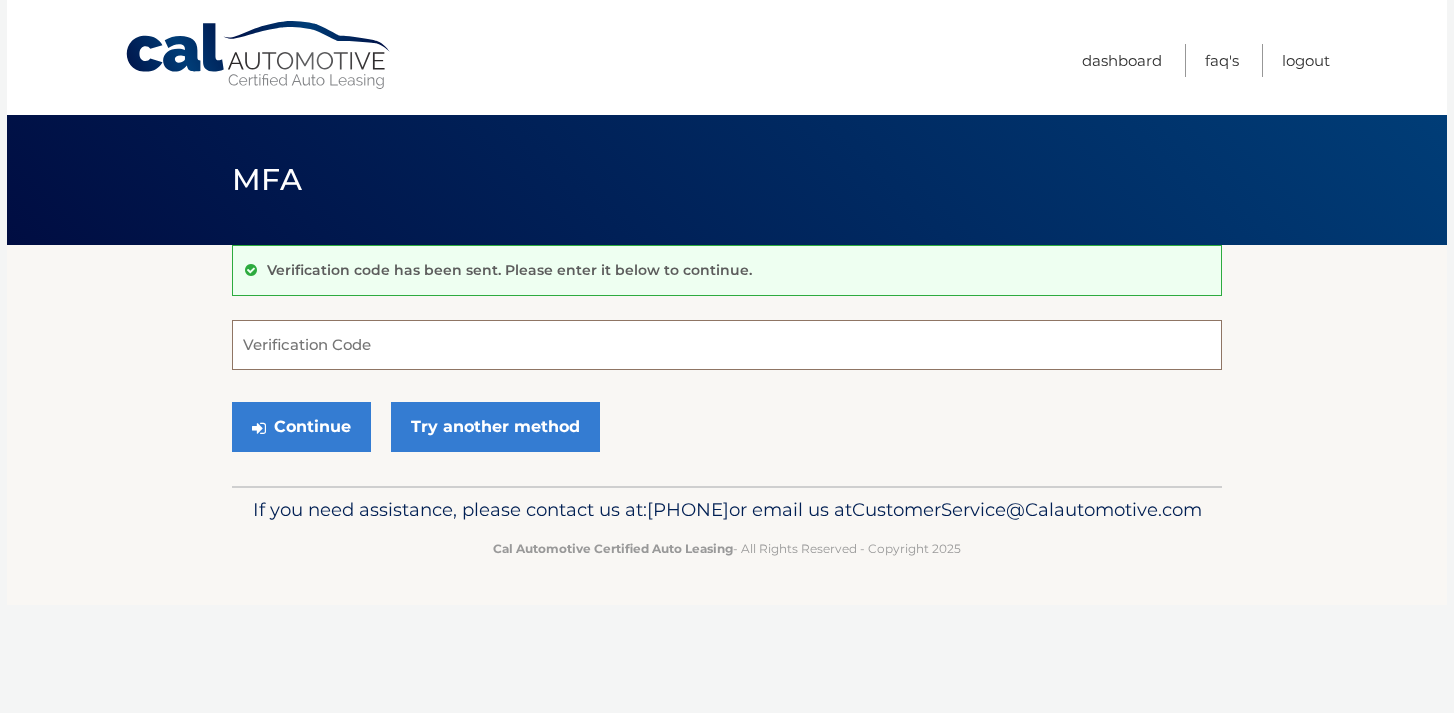 click on "Verification Code" at bounding box center [727, 345] 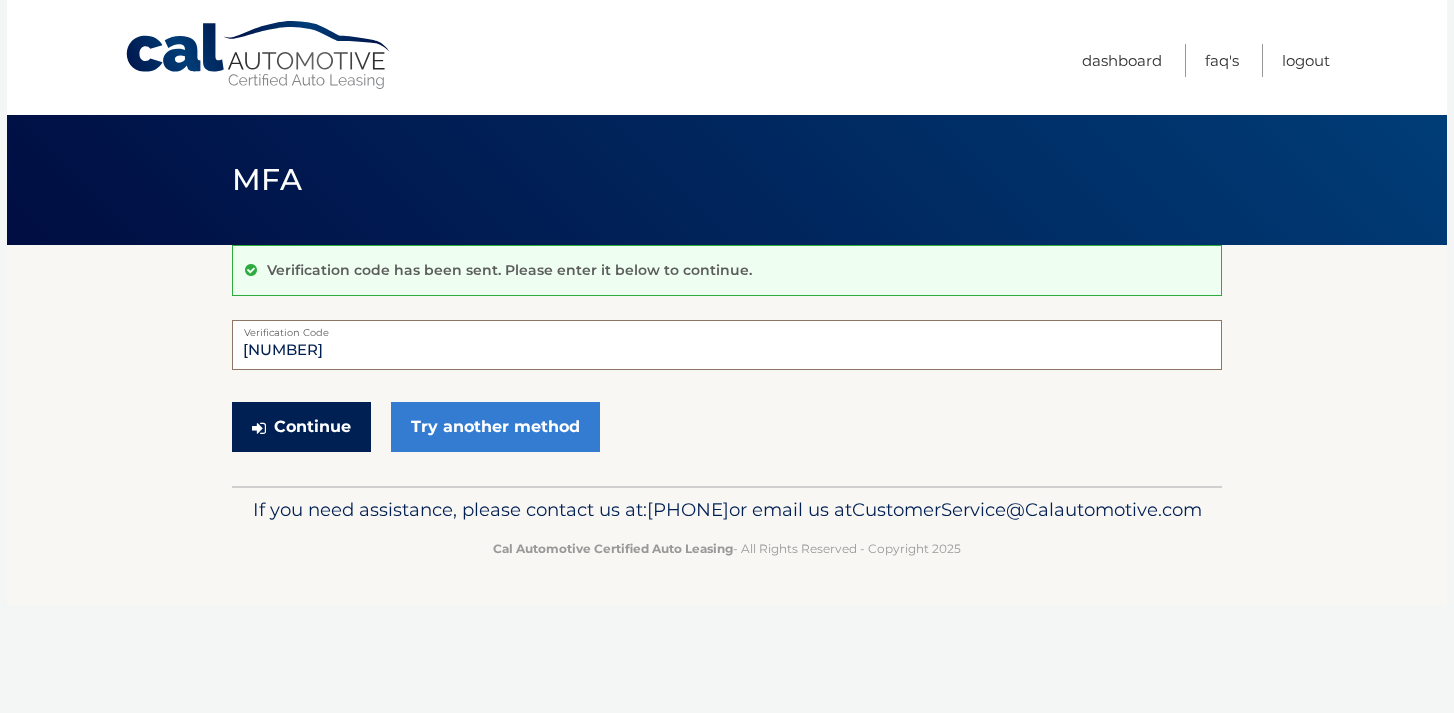 type on "946341" 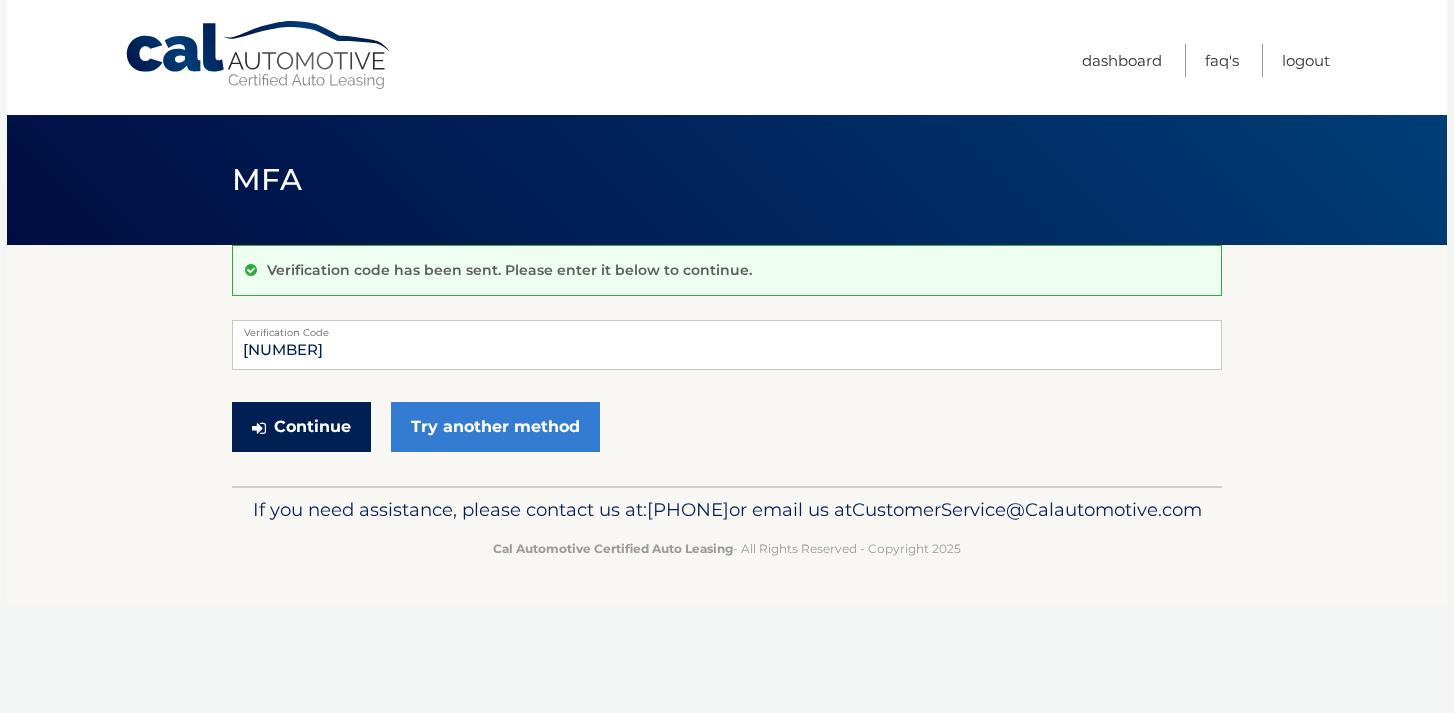 click on "Continue" at bounding box center [301, 427] 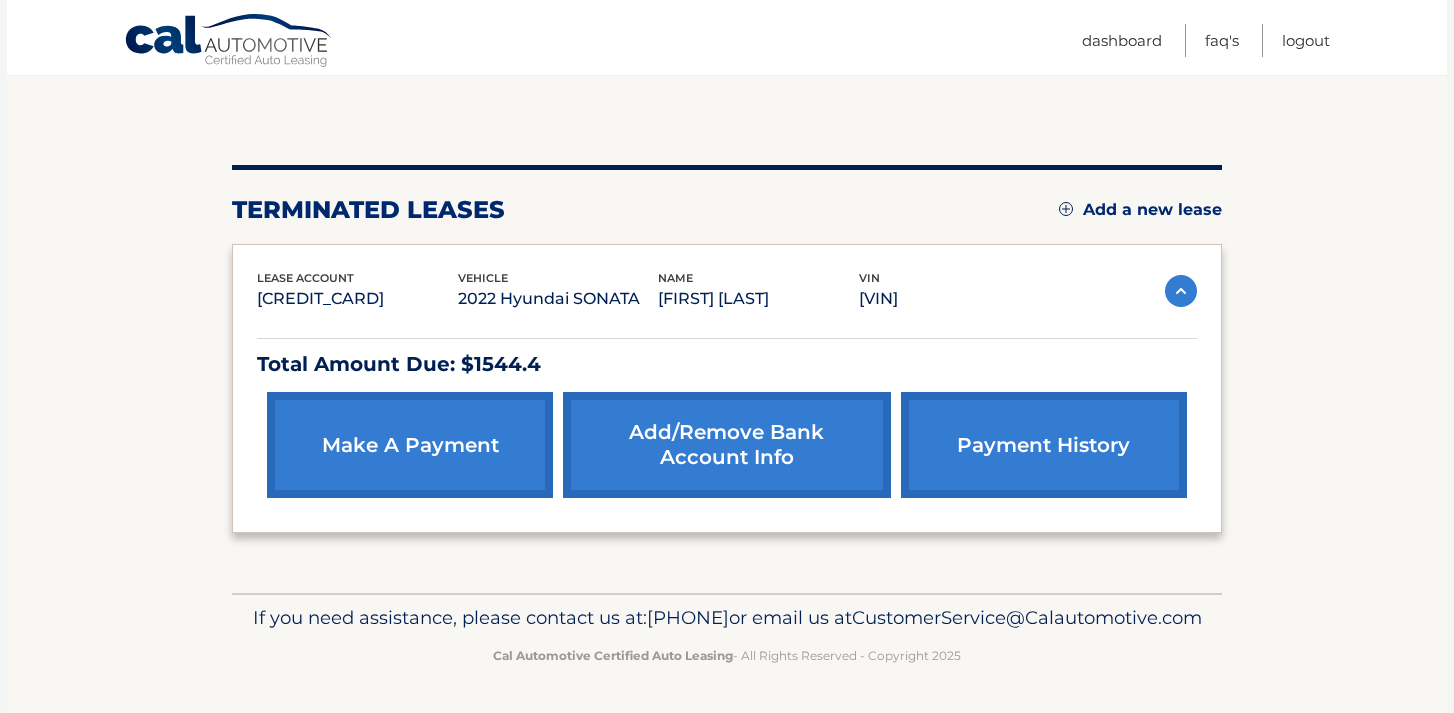 scroll, scrollTop: 201, scrollLeft: 0, axis: vertical 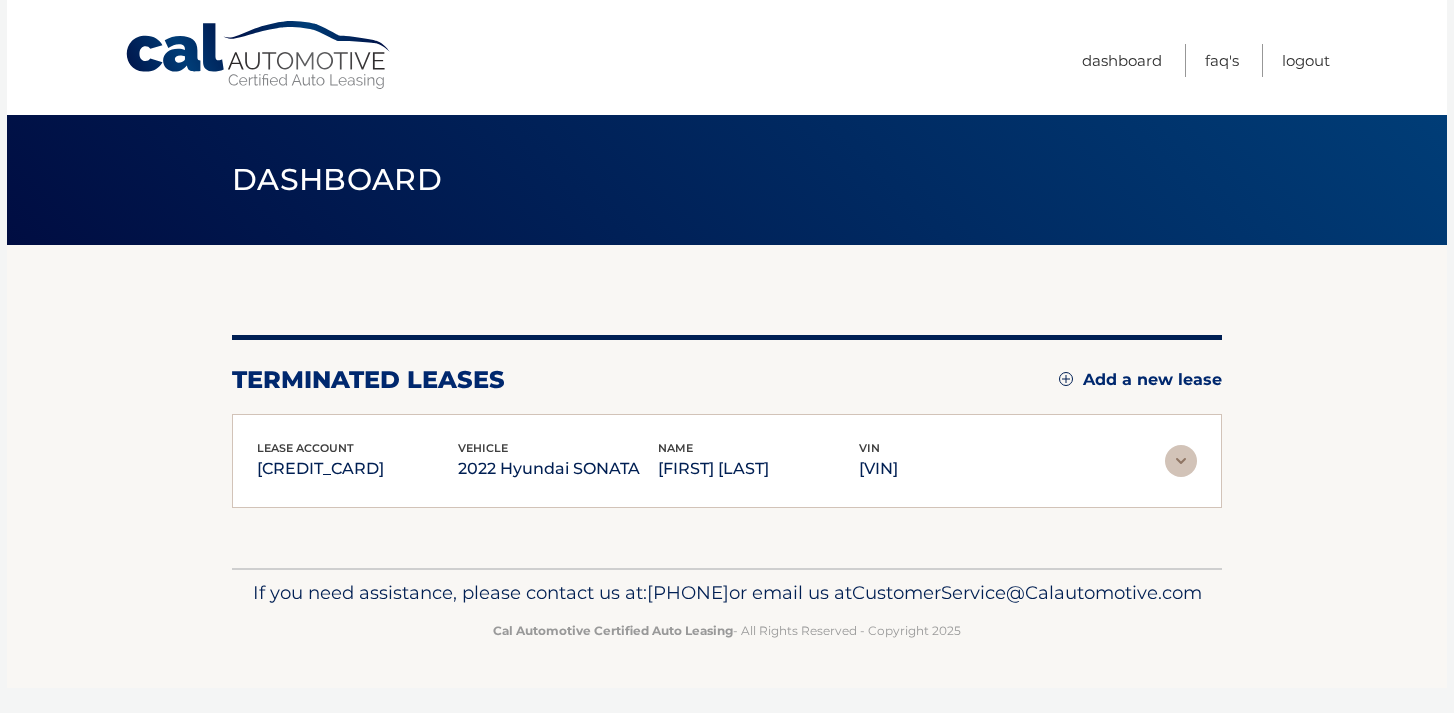 click at bounding box center [1181, 461] 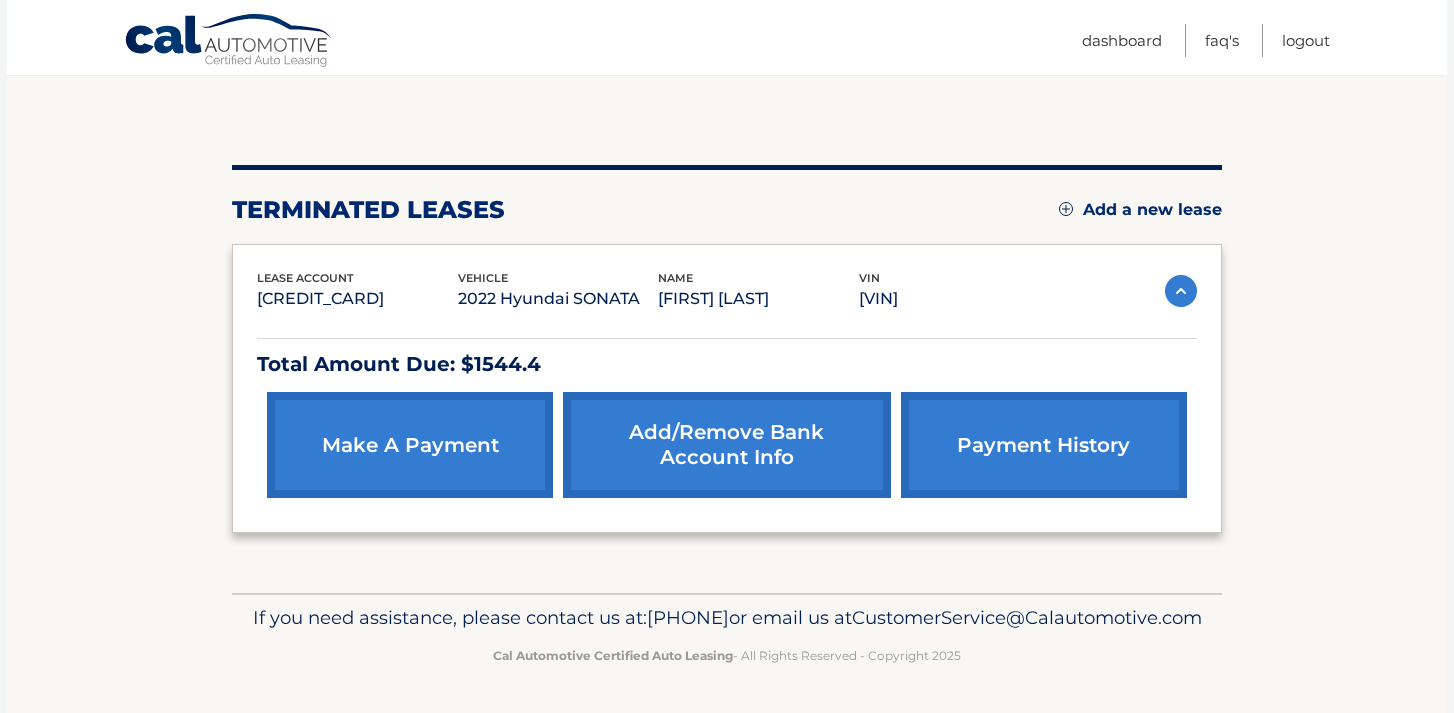 scroll, scrollTop: 201, scrollLeft: 0, axis: vertical 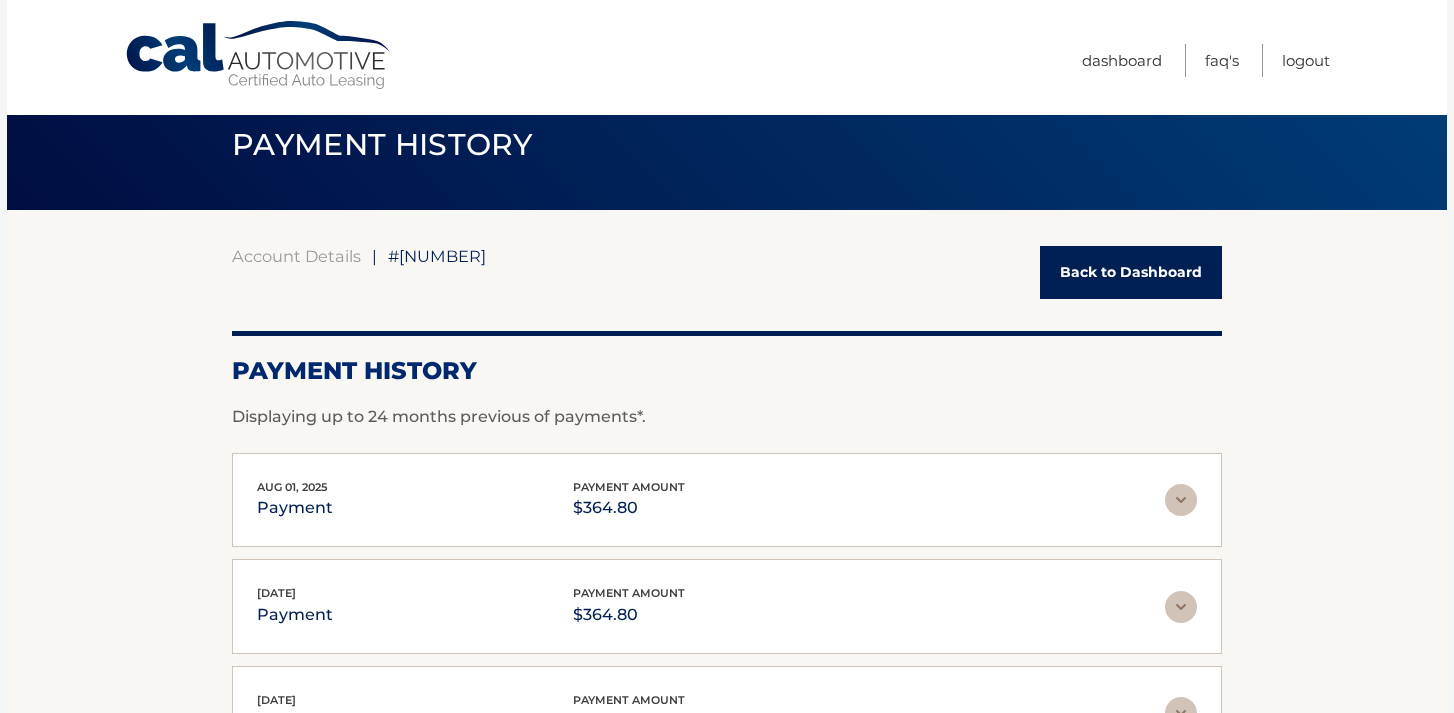 click at bounding box center (1181, 500) 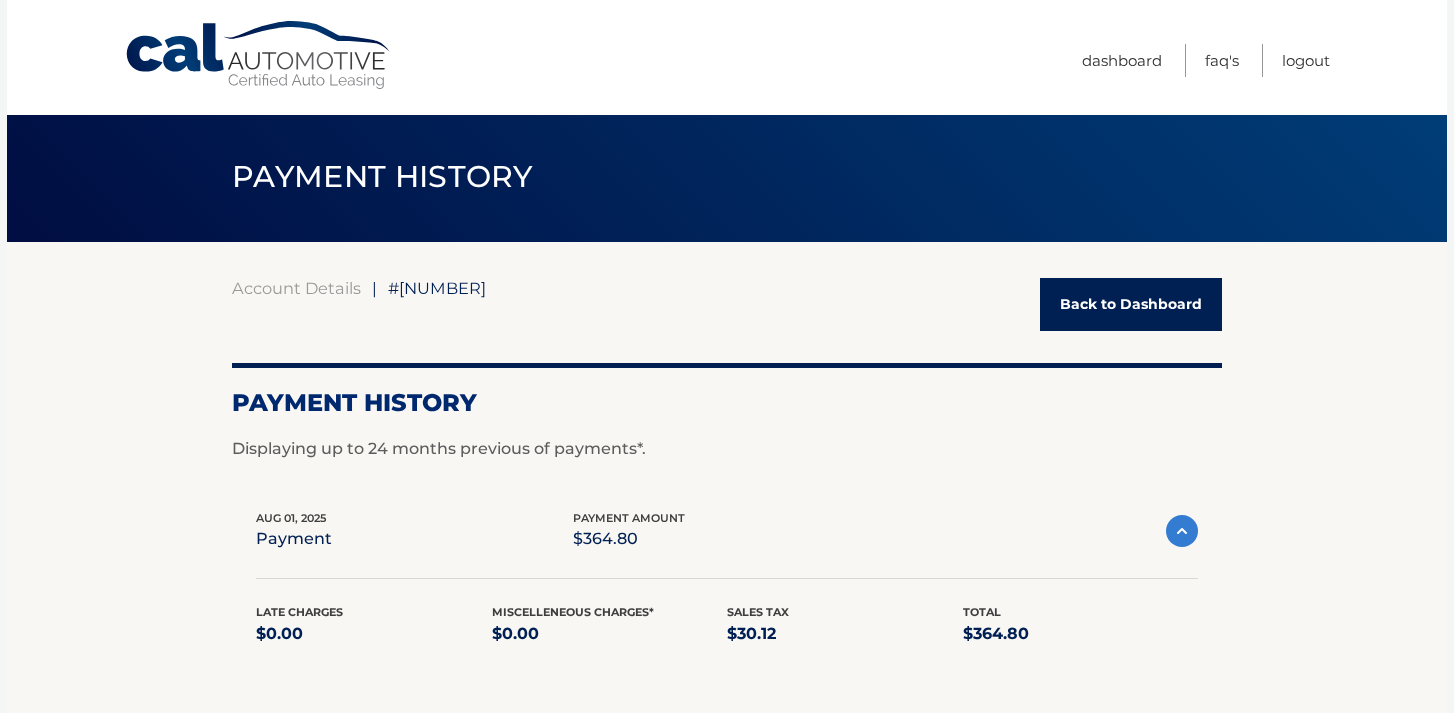 scroll, scrollTop: 0, scrollLeft: 0, axis: both 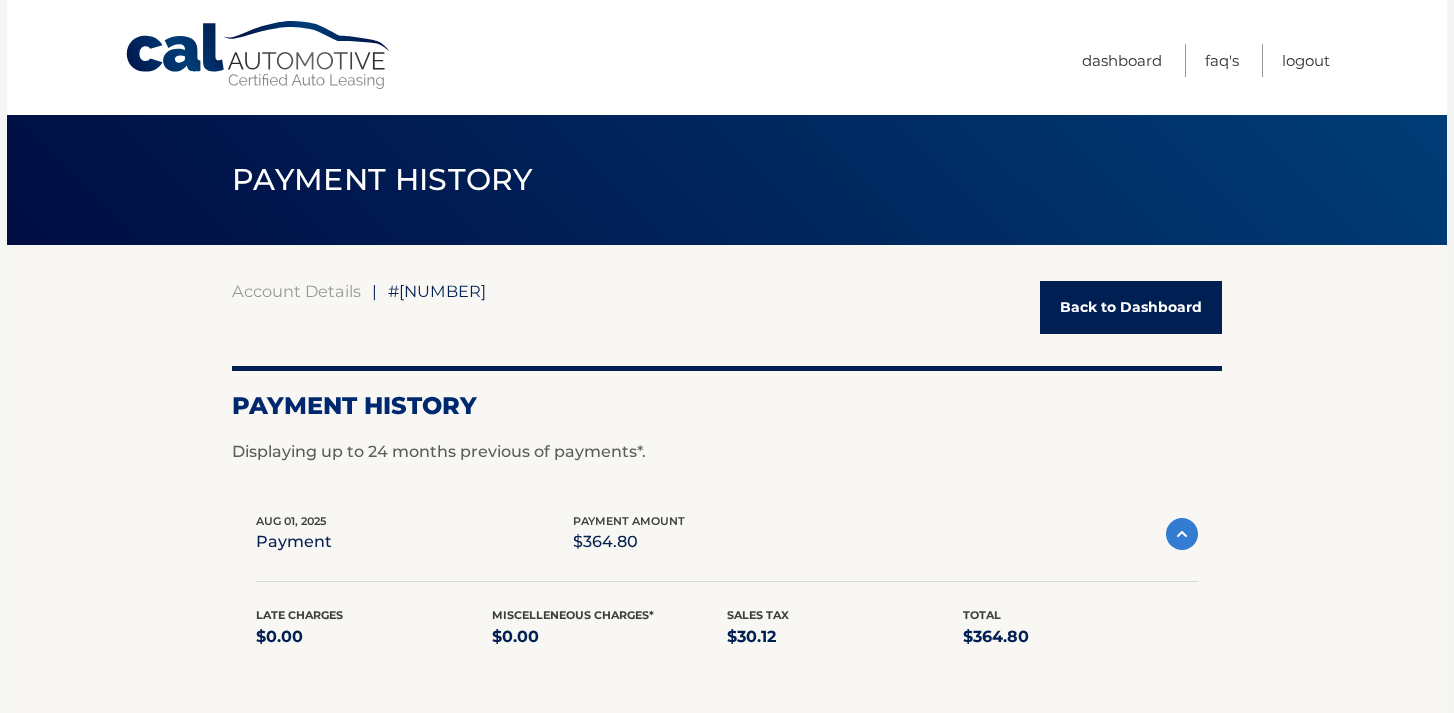 click on "Back to Dashboard" at bounding box center (1131, 307) 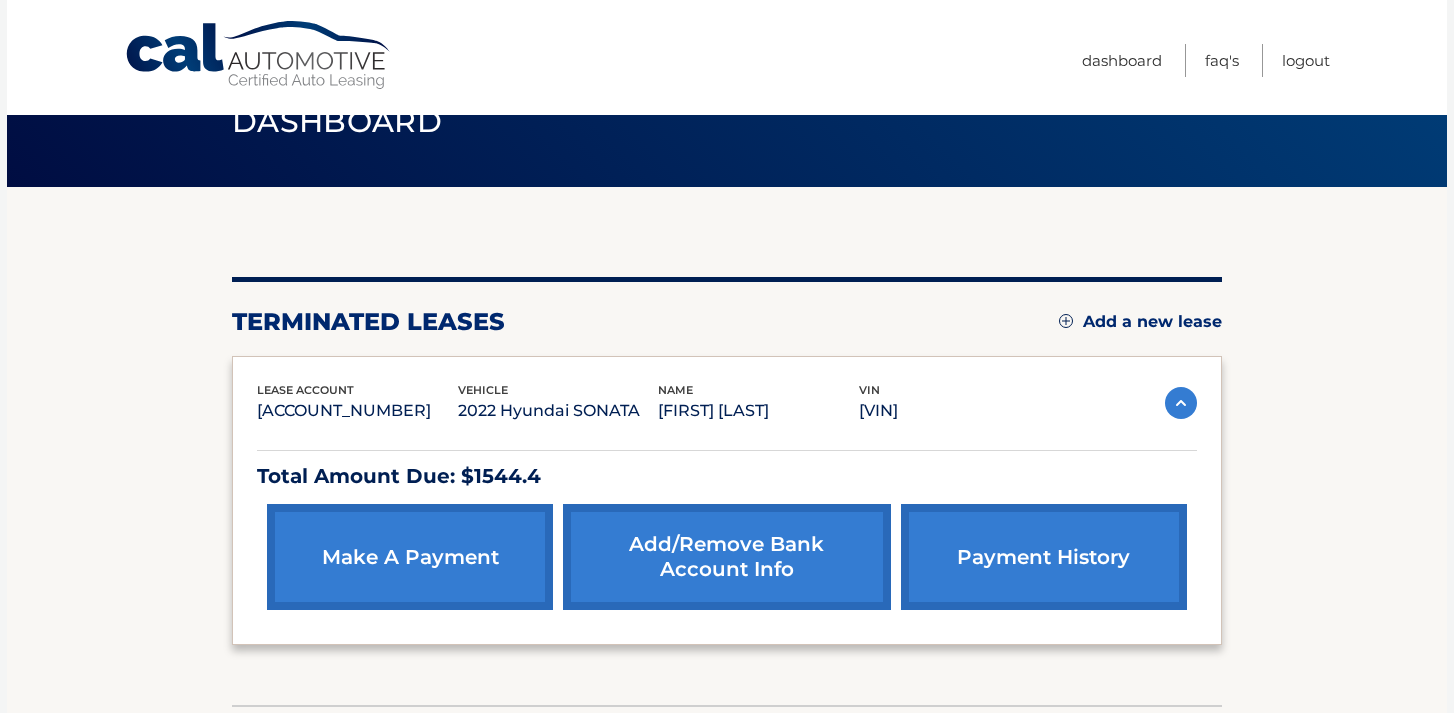 scroll, scrollTop: 62, scrollLeft: 0, axis: vertical 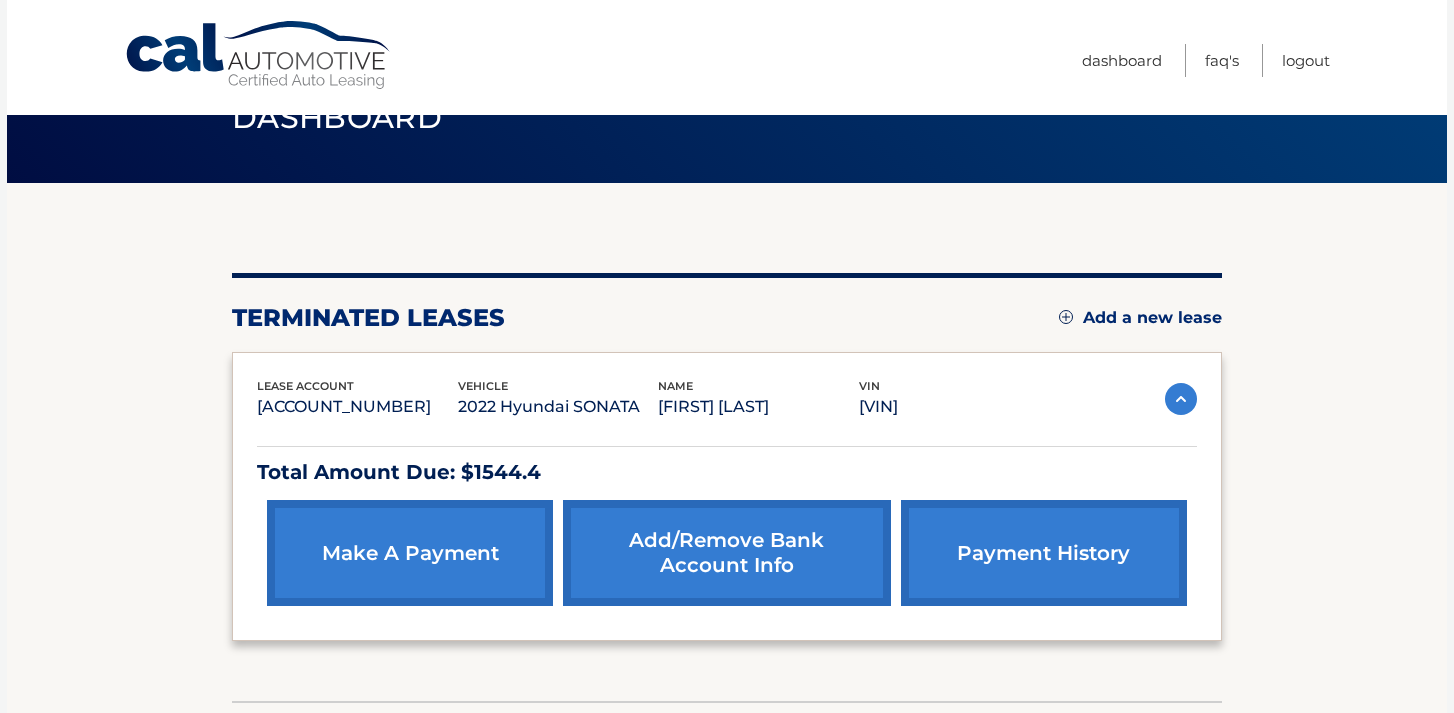 click on "make a payment" at bounding box center (410, 553) 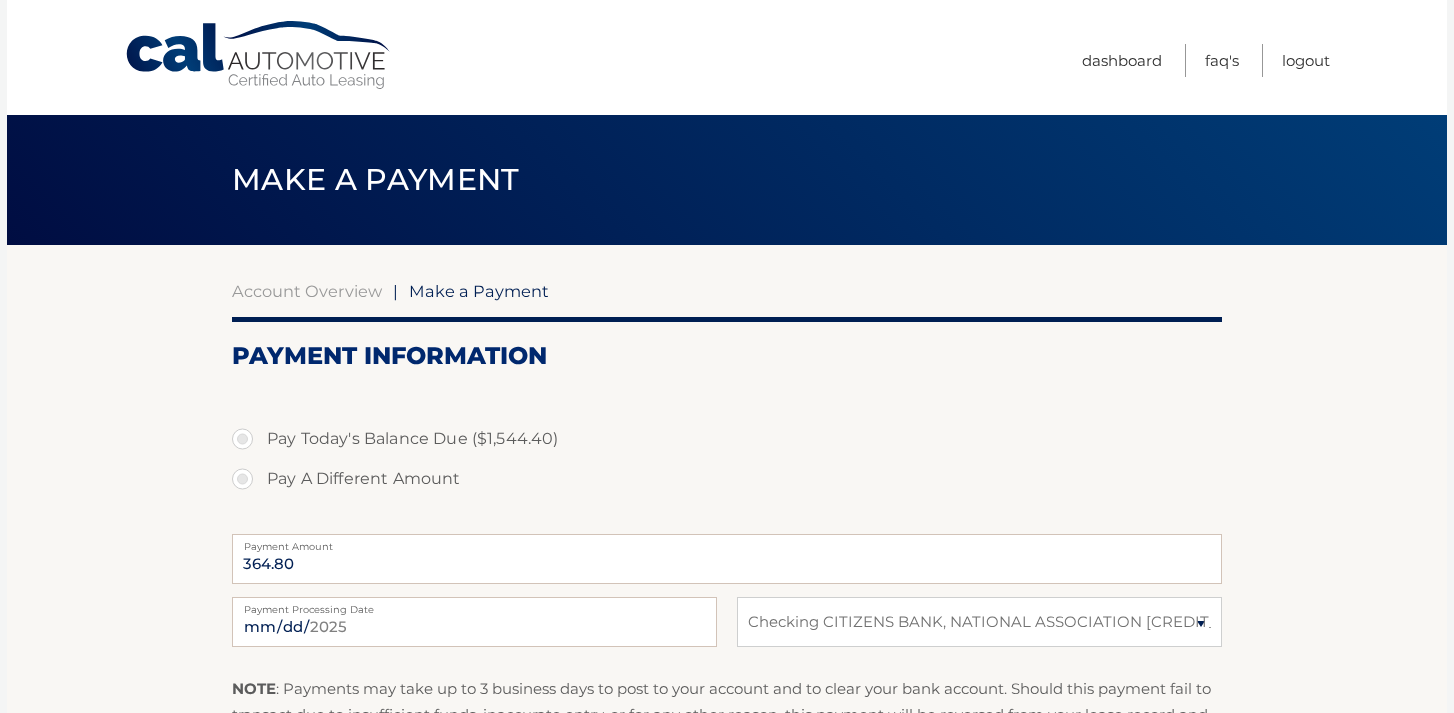 select on "N2VmYTk3YWQtM2JmYS00ZTAyLTg1M2MtZDgzYzEzYzhjNDNk" 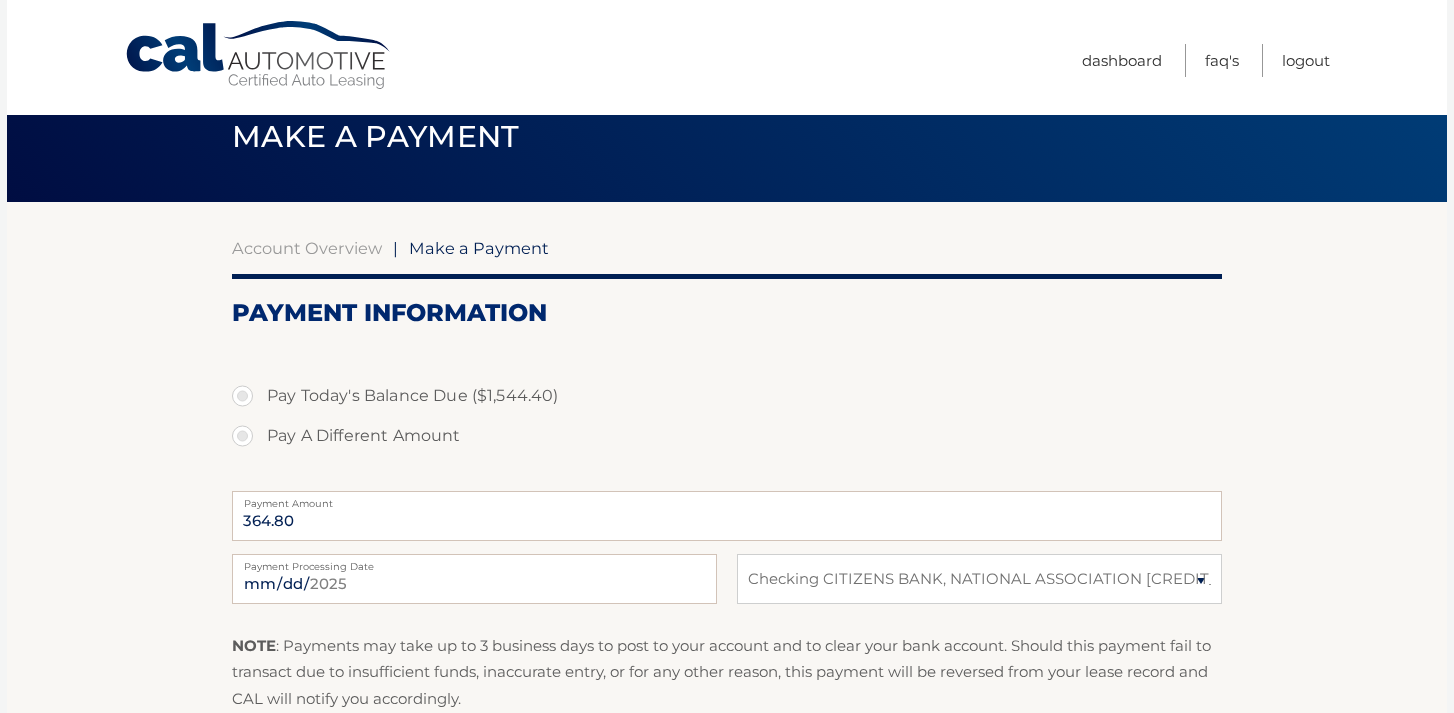 scroll, scrollTop: 48, scrollLeft: 0, axis: vertical 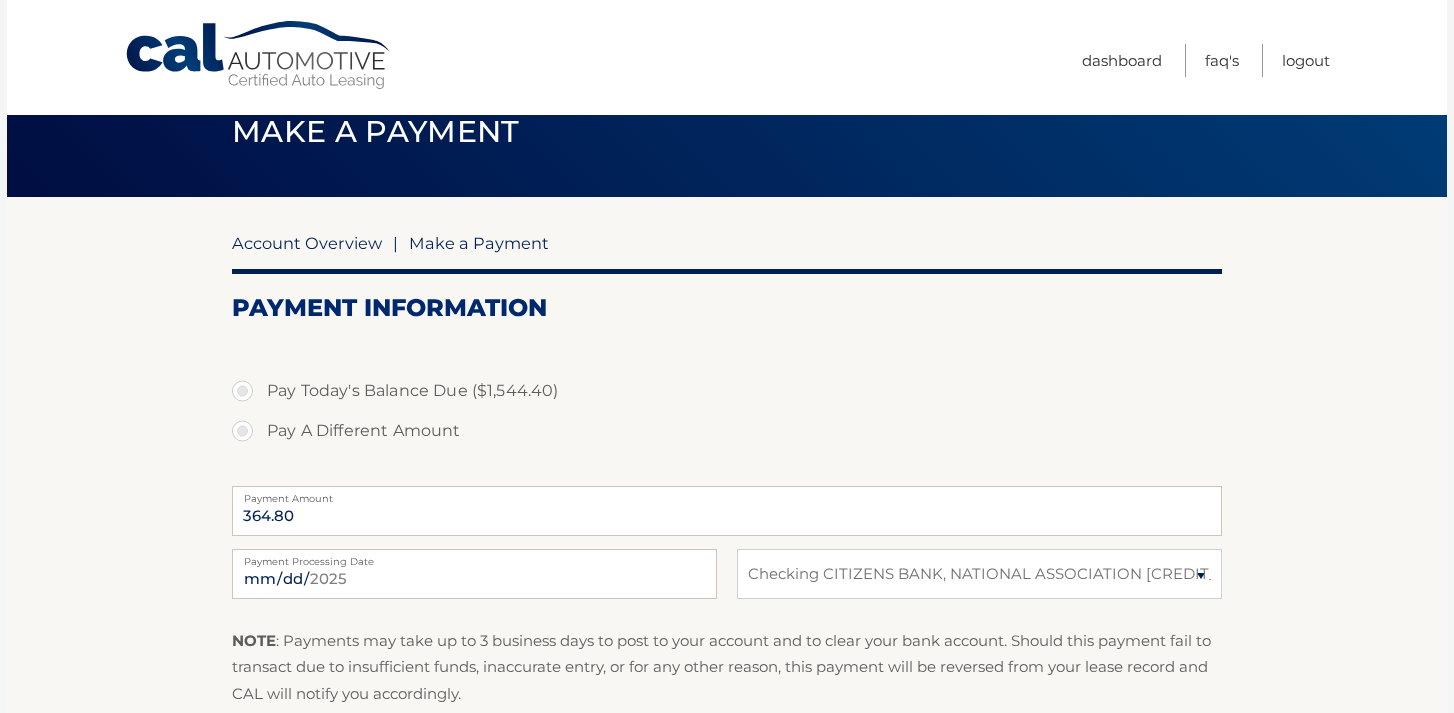 click on "Account Overview" at bounding box center [307, 243] 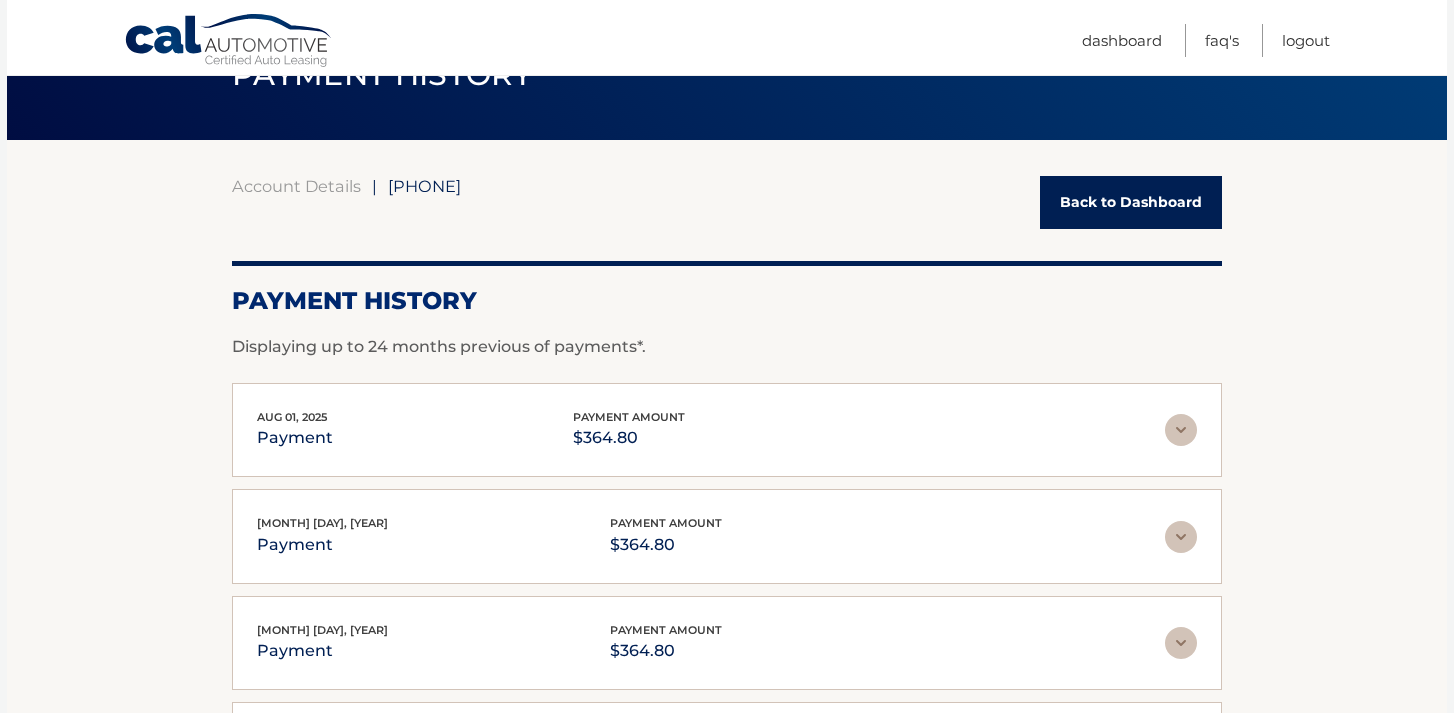 scroll, scrollTop: 0, scrollLeft: 0, axis: both 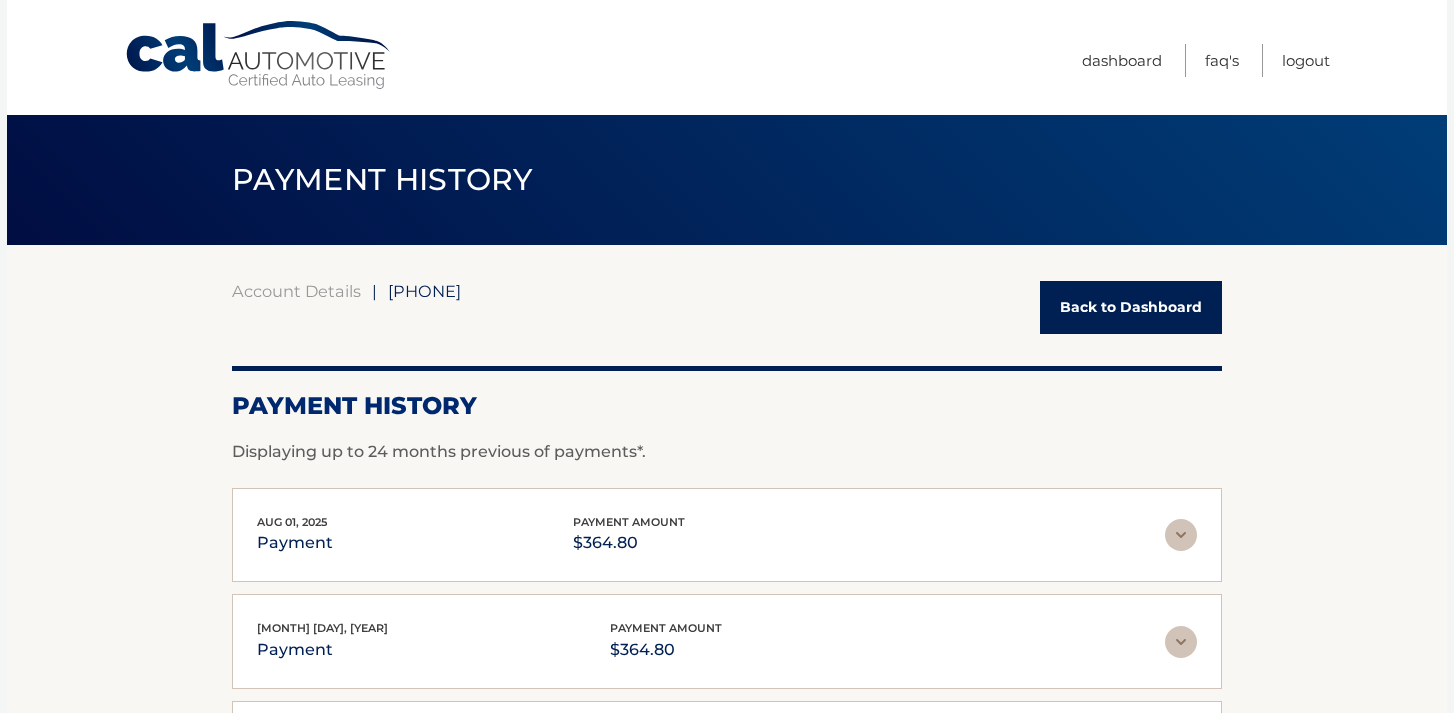 click on "Back to Dashboard" at bounding box center (1131, 307) 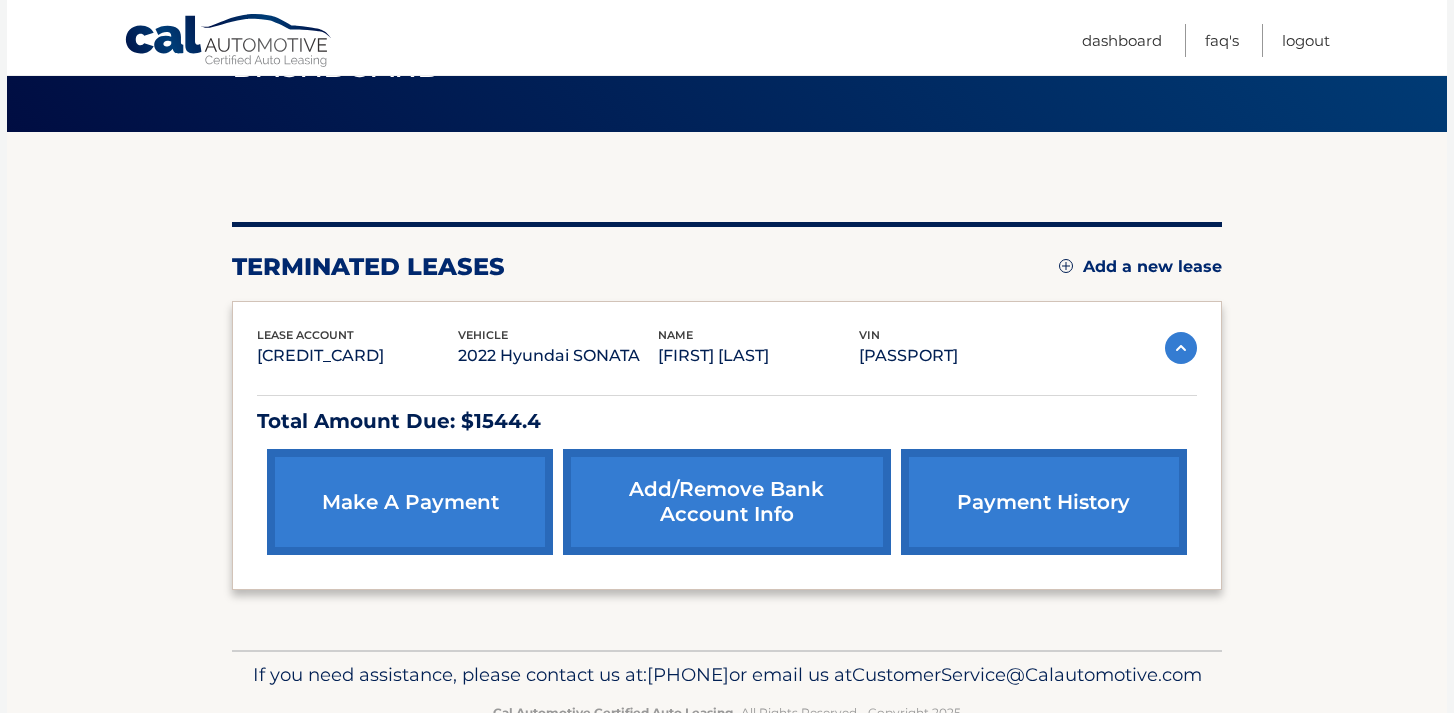 scroll, scrollTop: 201, scrollLeft: 0, axis: vertical 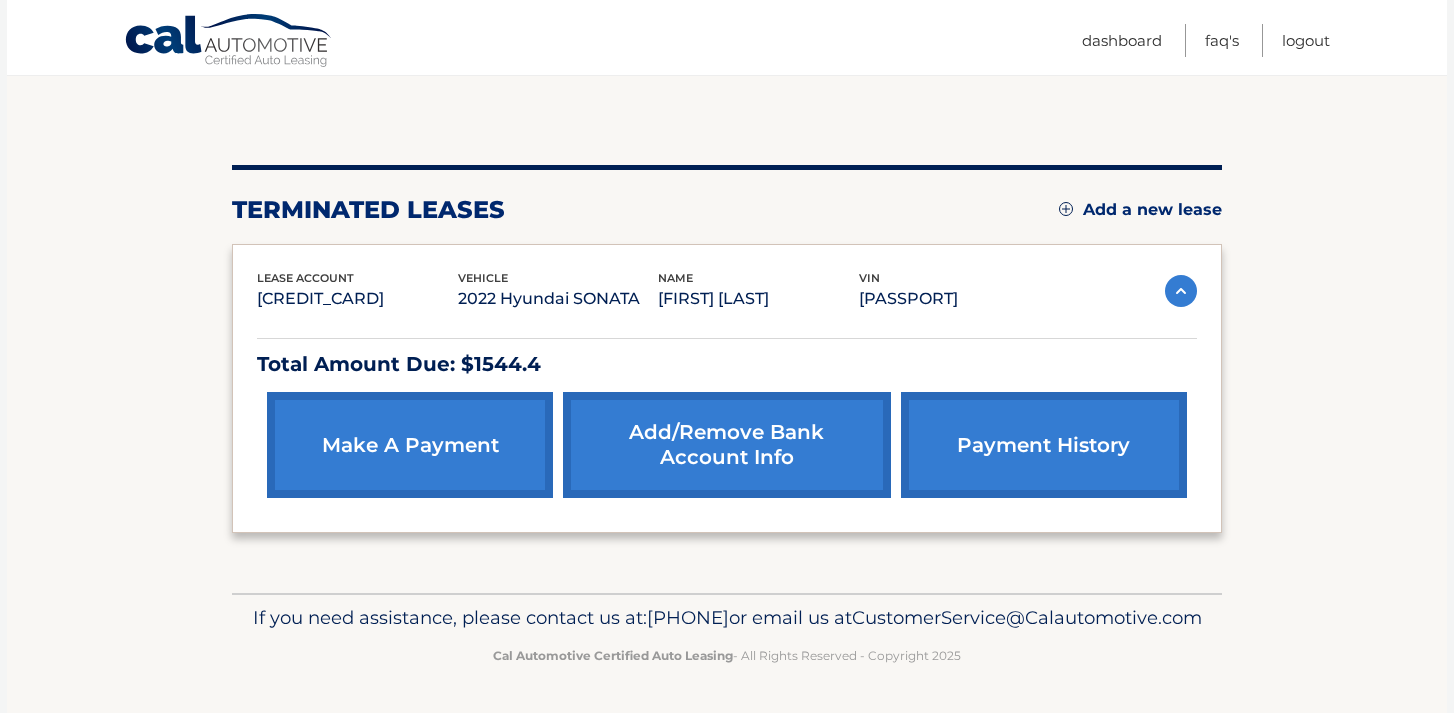 click at bounding box center [1066, 209] 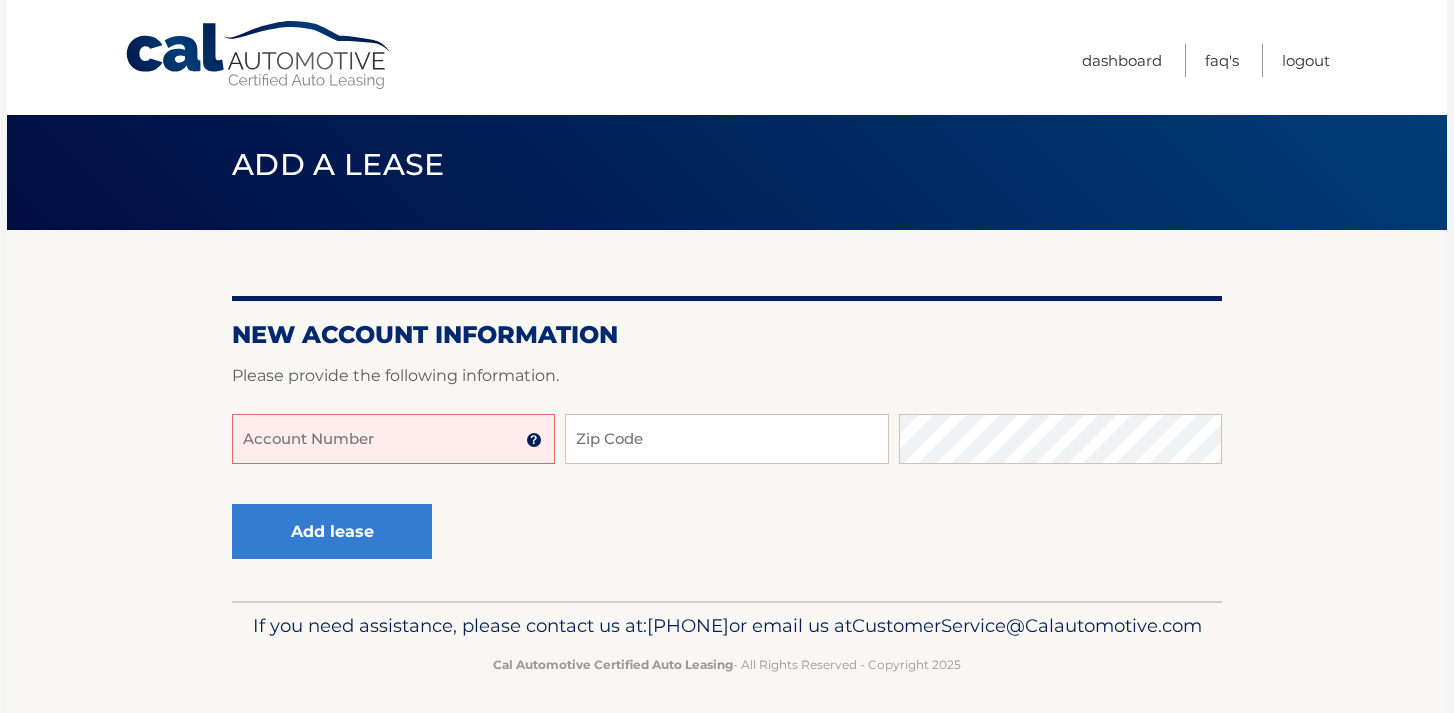 scroll, scrollTop: 0, scrollLeft: 0, axis: both 